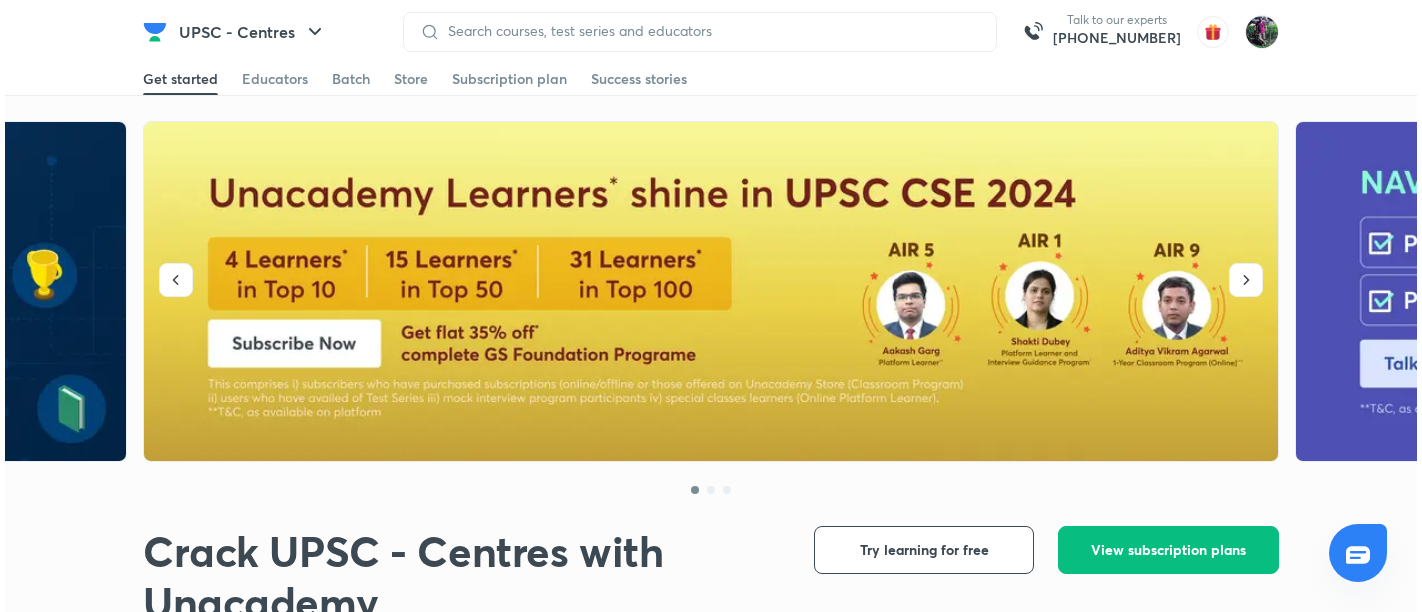scroll, scrollTop: 0, scrollLeft: 0, axis: both 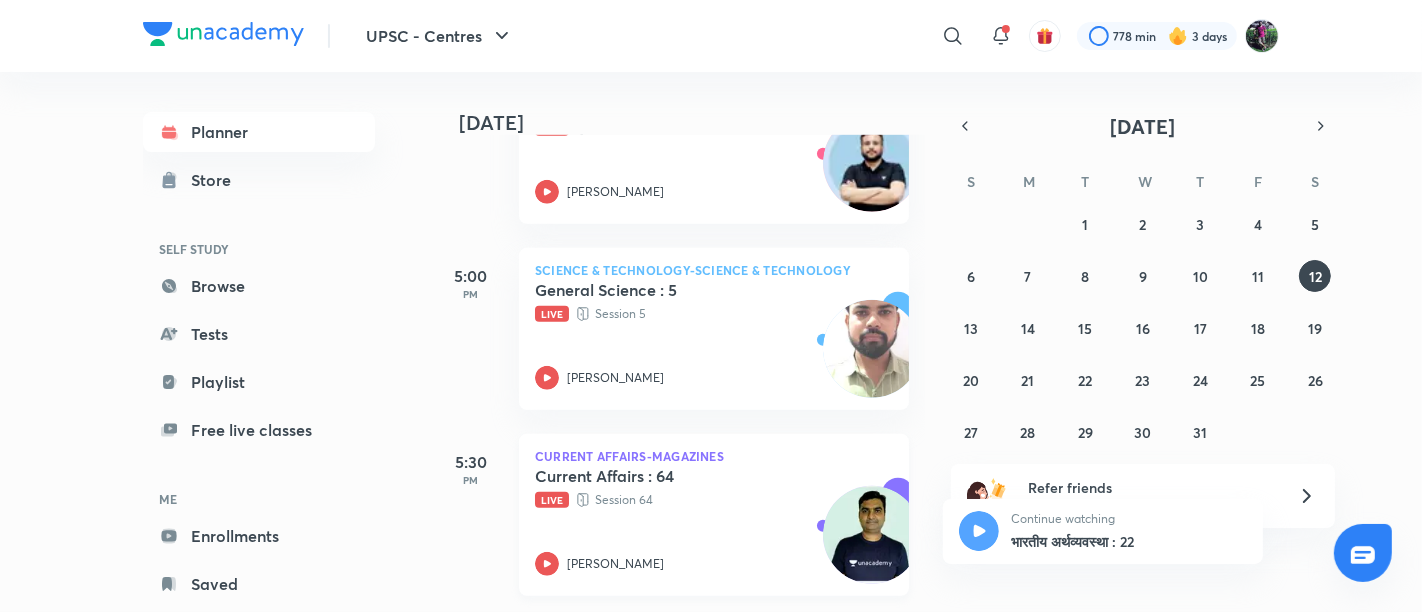 click on "Live Session 64" at bounding box center [692, 500] 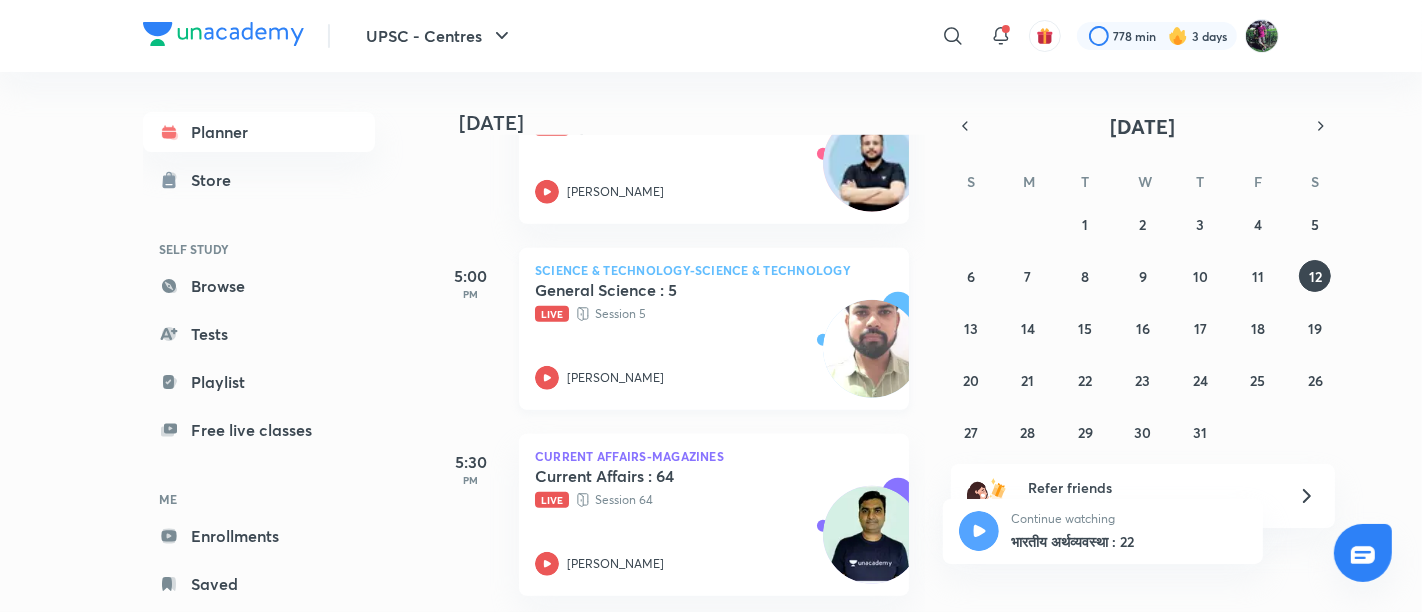 click on "Live" at bounding box center [552, 314] 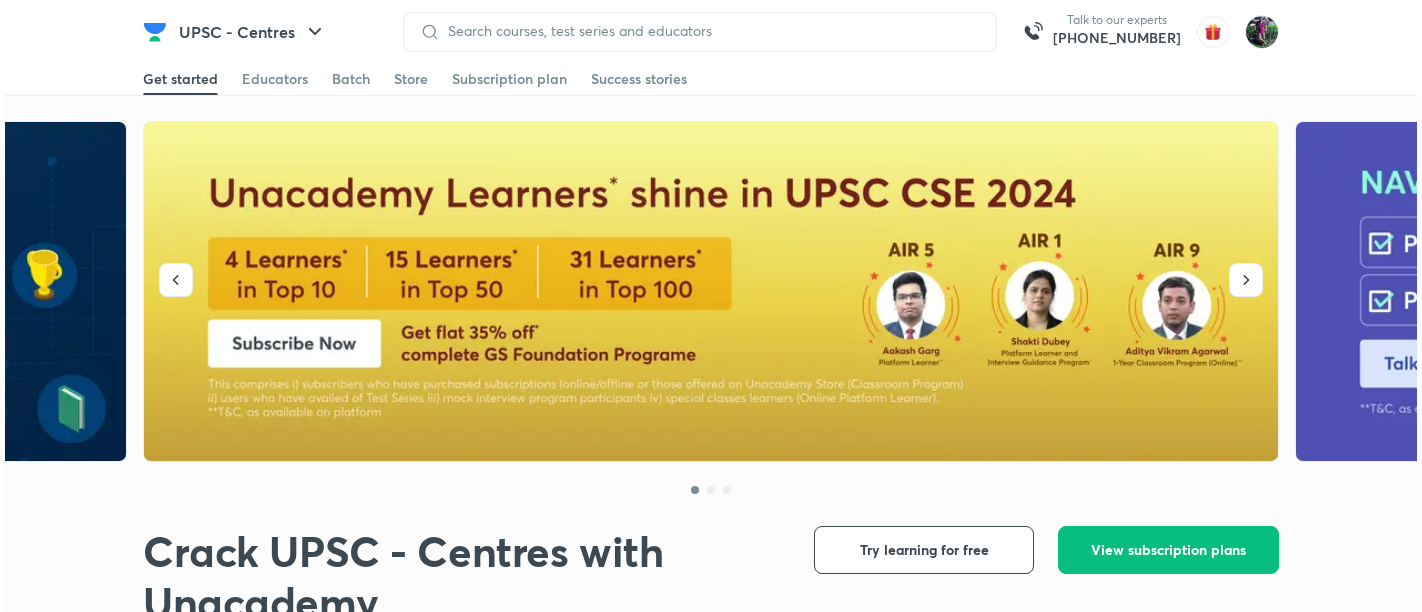 scroll, scrollTop: 0, scrollLeft: 0, axis: both 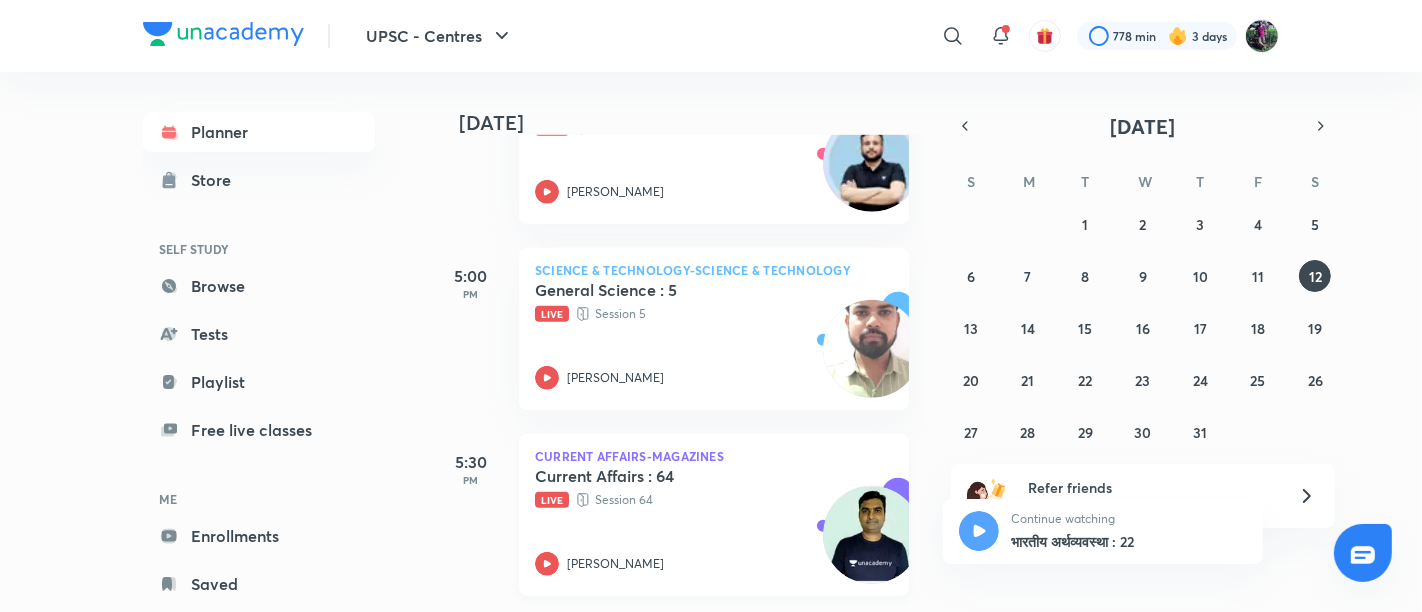 click on "Live Session 64" at bounding box center (692, 500) 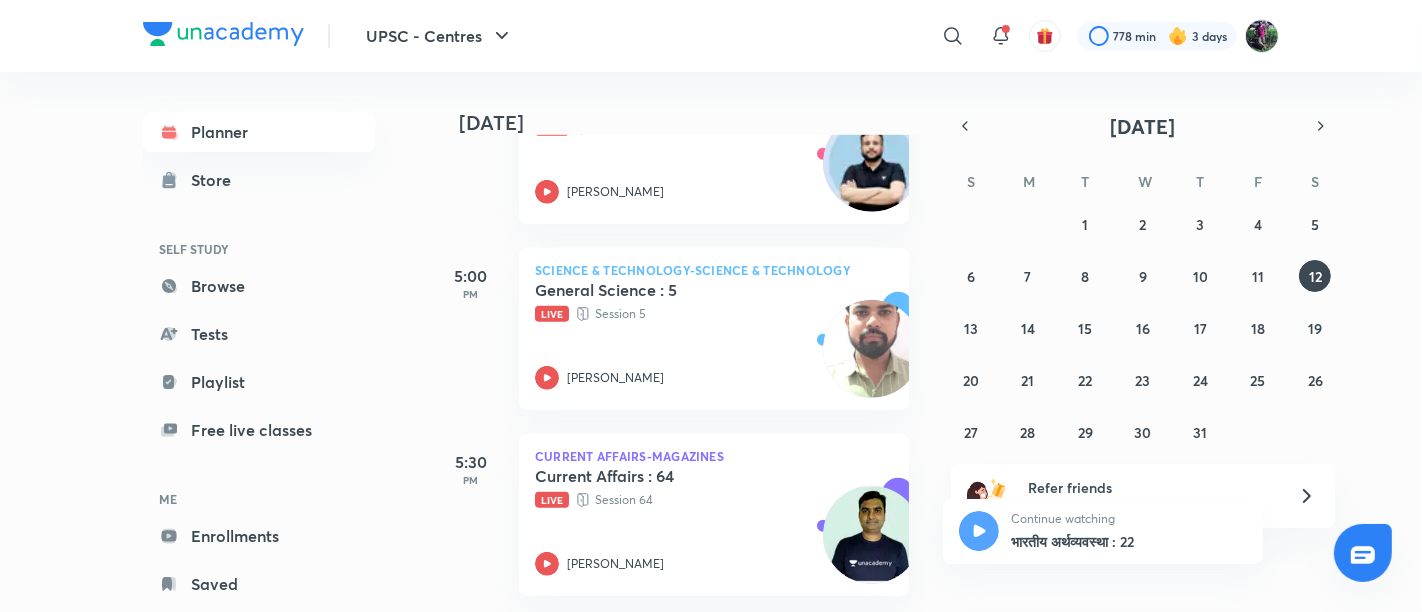click on "Today Good evening, Ravishekhar You have 8 events today 8:30 AM History-UPSC CSE - GS आधुनिक इतिहास : 5 Session 4 Sujeet Bajpai 8:30 AM PSIR Optional-PSIR Paper 1 भारतीय राजव्यवस्था : 38 Session 38 Upendra Prasad 11:15 AM Indian Economy भारतीय अर्थव्यवस्था : 27 Session 27 Anjesh Kumar Gupta 2:00 PM History-History Paper 1 History and Art and Culture of Bihar : 2 Session 2 Sujeet Bajpai 2:30 PM Science & Technology-Science & Technology सामान्य विज्ञान : 3 Session 3 Mohammad Burhanuddin 4:00 PM Indian Economy Indian Economy : 9 Live Session 9 Kumar Sujay 5:00 PM Science & Technology-Science & Technology General Science : 5 Live Session 5 Mohammad Burhanuddin 5:30 PM Current Affairs-Magazines Current Affairs : 64 Live Session 64 Upendra Prasad" at bounding box center [678, 342] 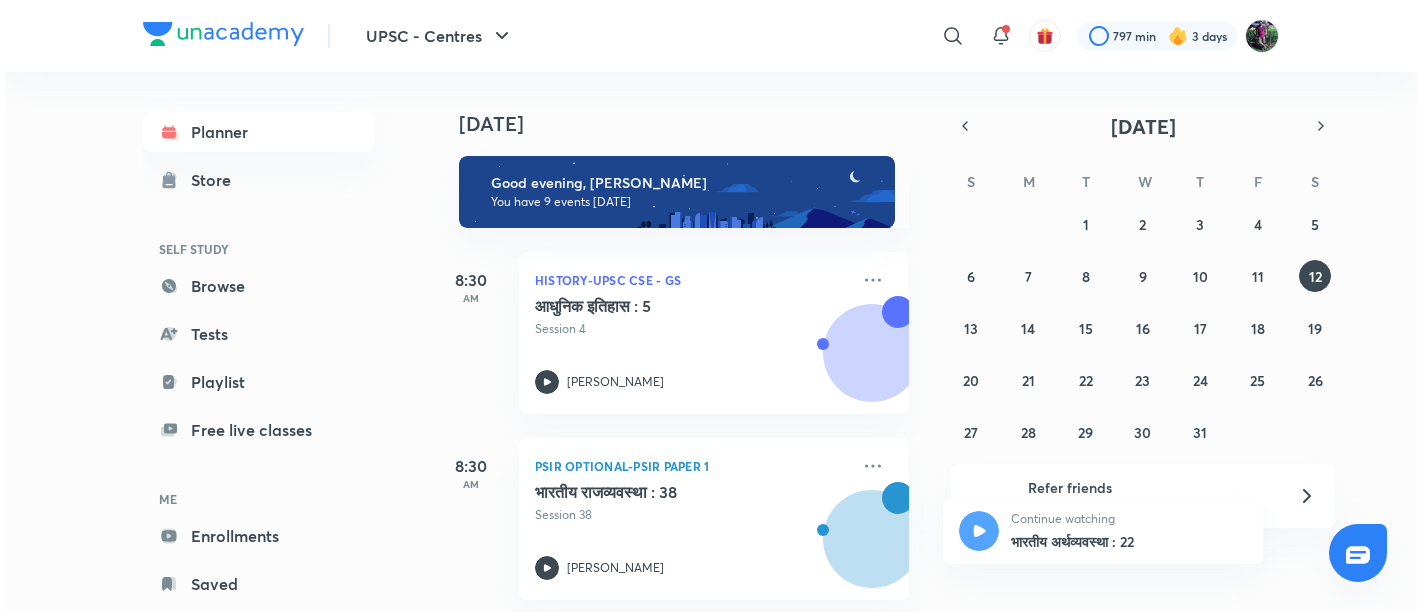 scroll, scrollTop: 0, scrollLeft: 0, axis: both 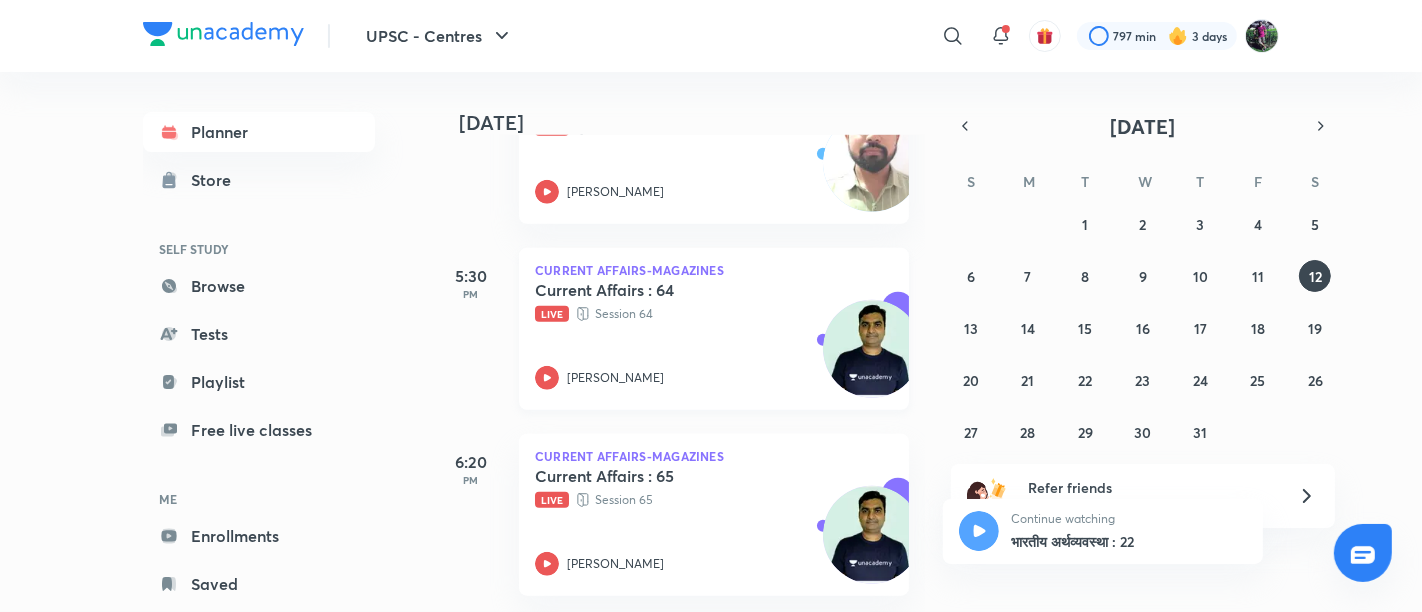 click on "Current Affairs-Magazines Current Affairs : 64 Live Session 64 Upendra Prasad" at bounding box center (714, 329) 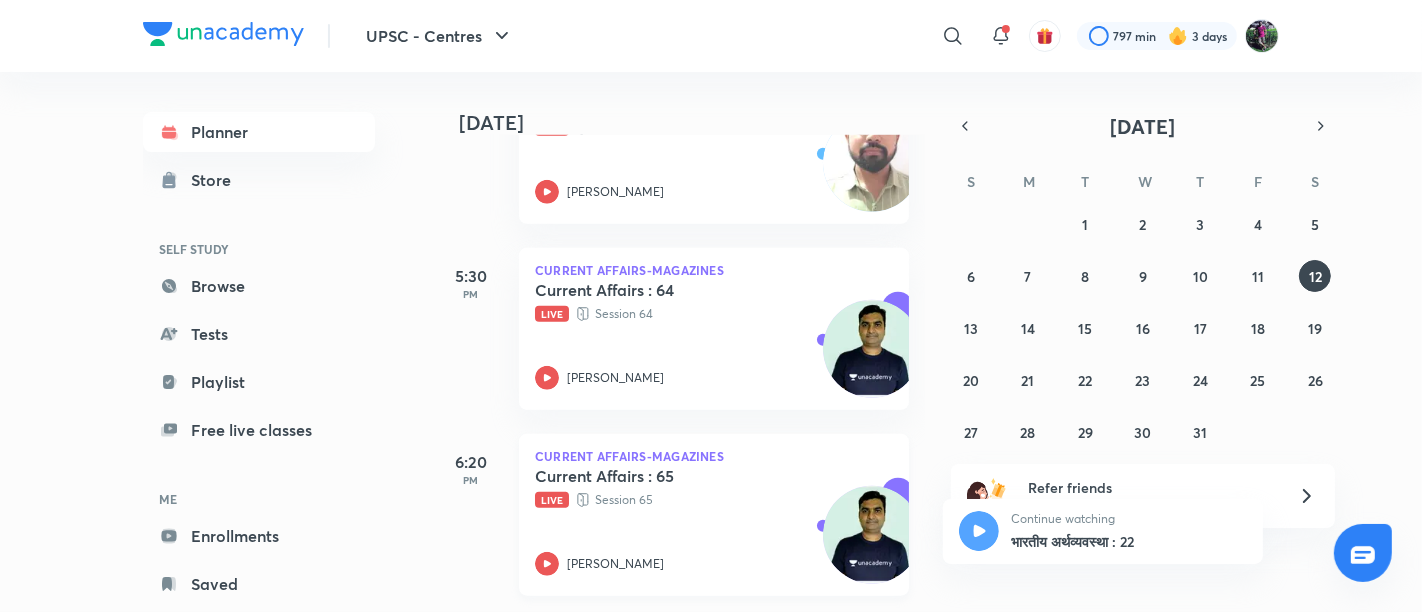 click on "Current Affairs : 65" at bounding box center (659, 476) 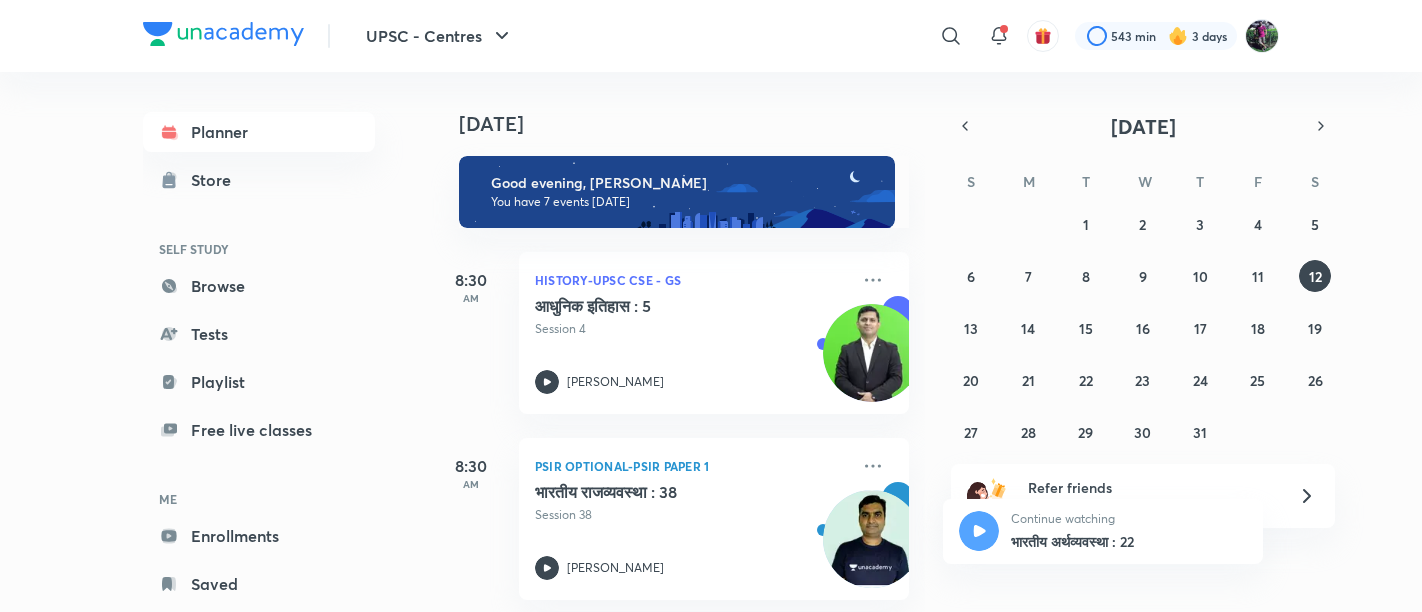 scroll, scrollTop: 0, scrollLeft: 0, axis: both 